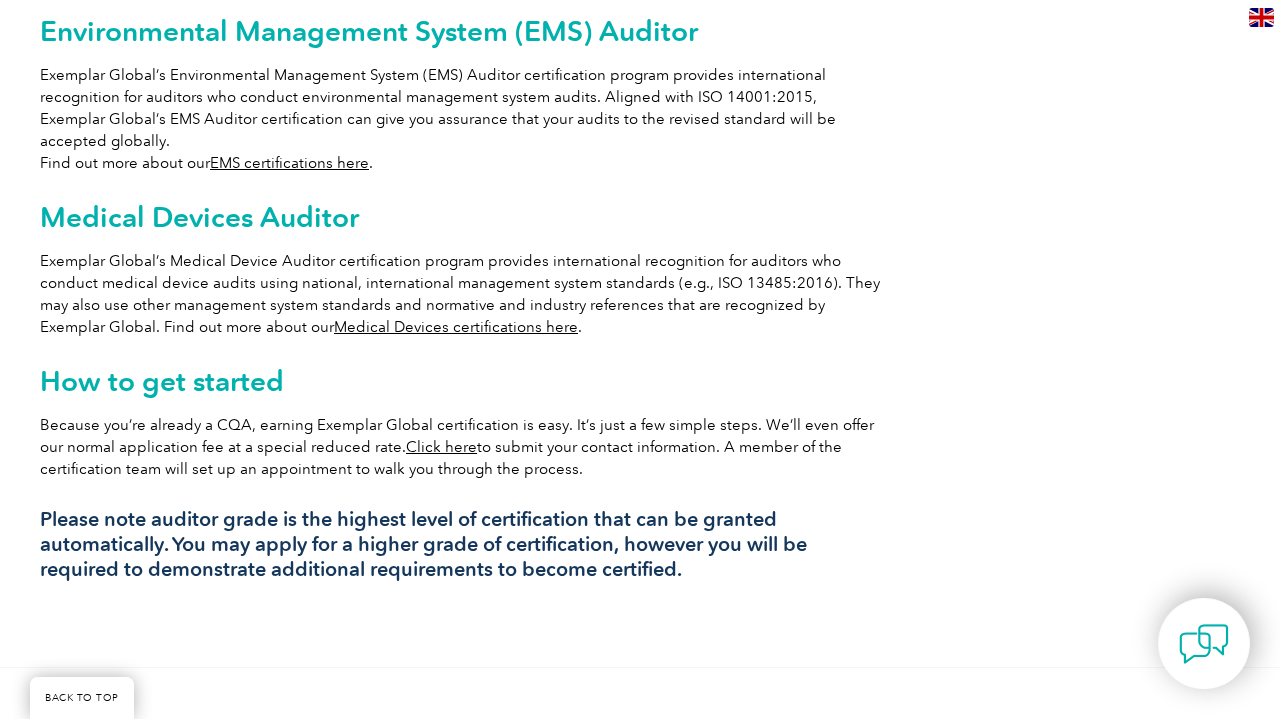 scroll, scrollTop: 1588, scrollLeft: 0, axis: vertical 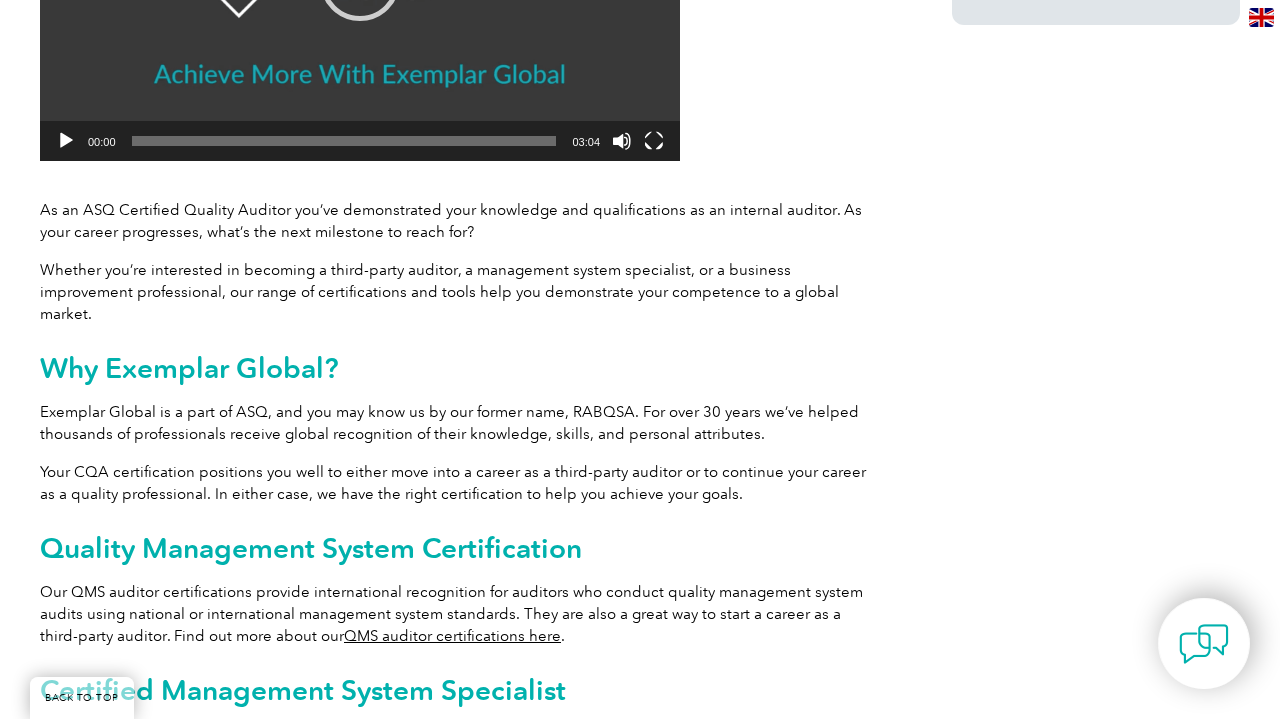click on "QMS auditor certifications here" at bounding box center (452, 636) 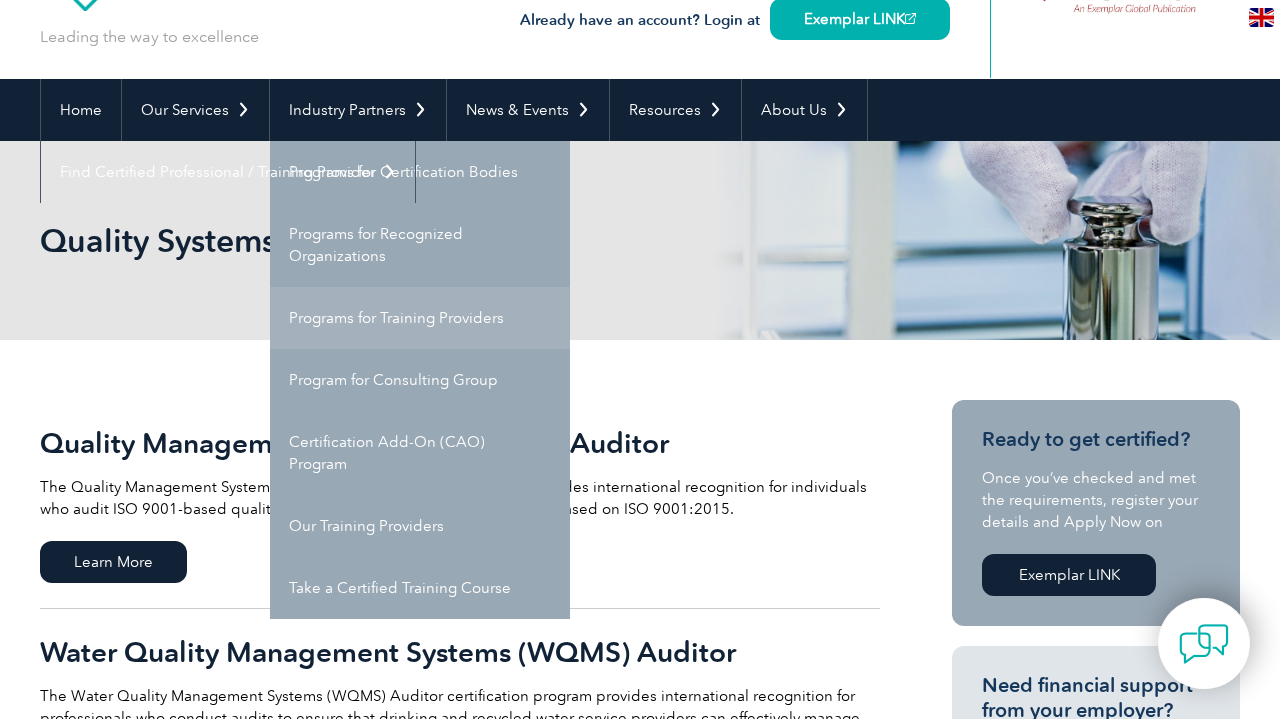 scroll, scrollTop: 110, scrollLeft: 0, axis: vertical 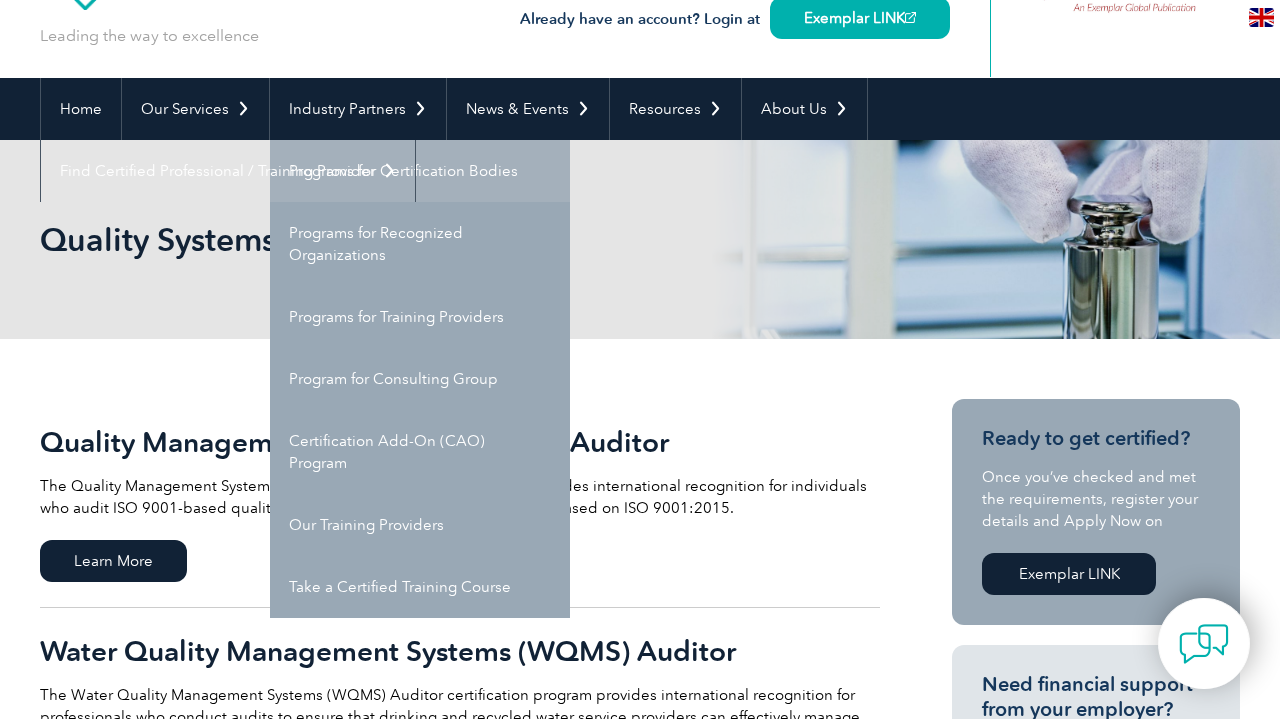 click on "Programs for Certification Bodies" at bounding box center [420, 171] 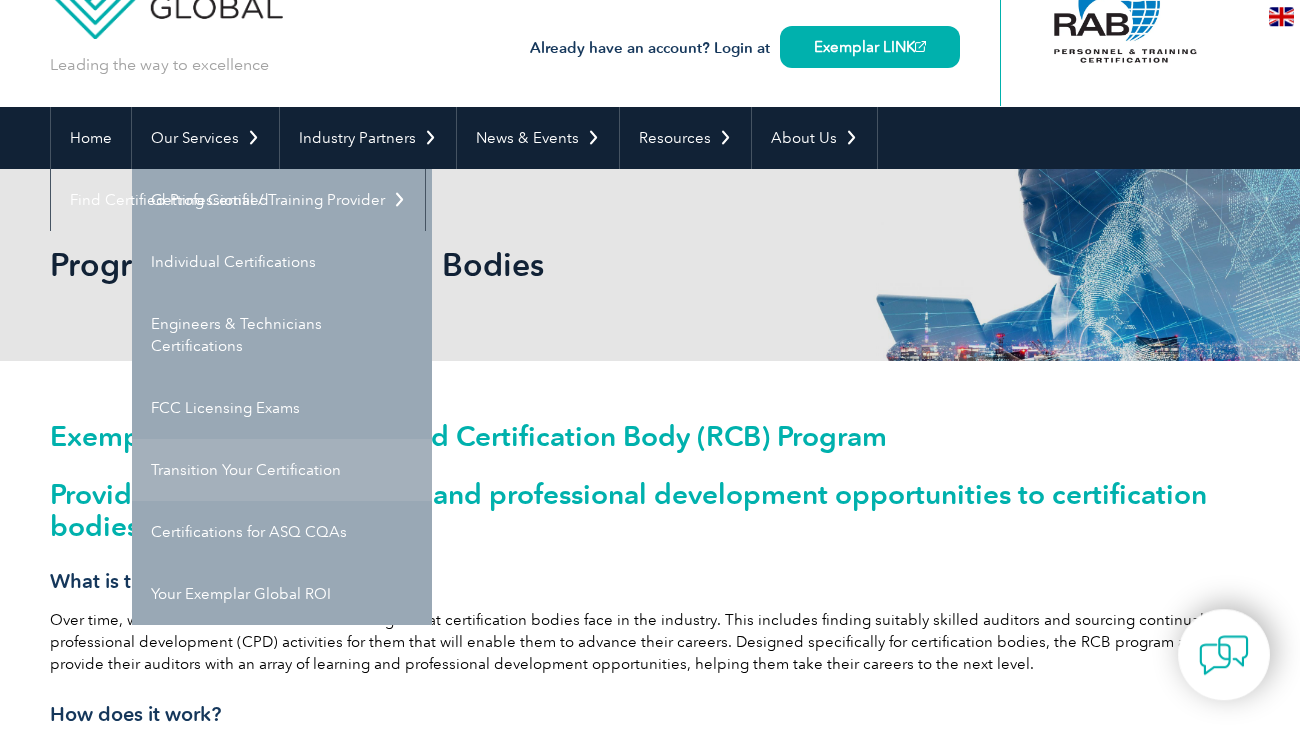 scroll, scrollTop: 84, scrollLeft: 0, axis: vertical 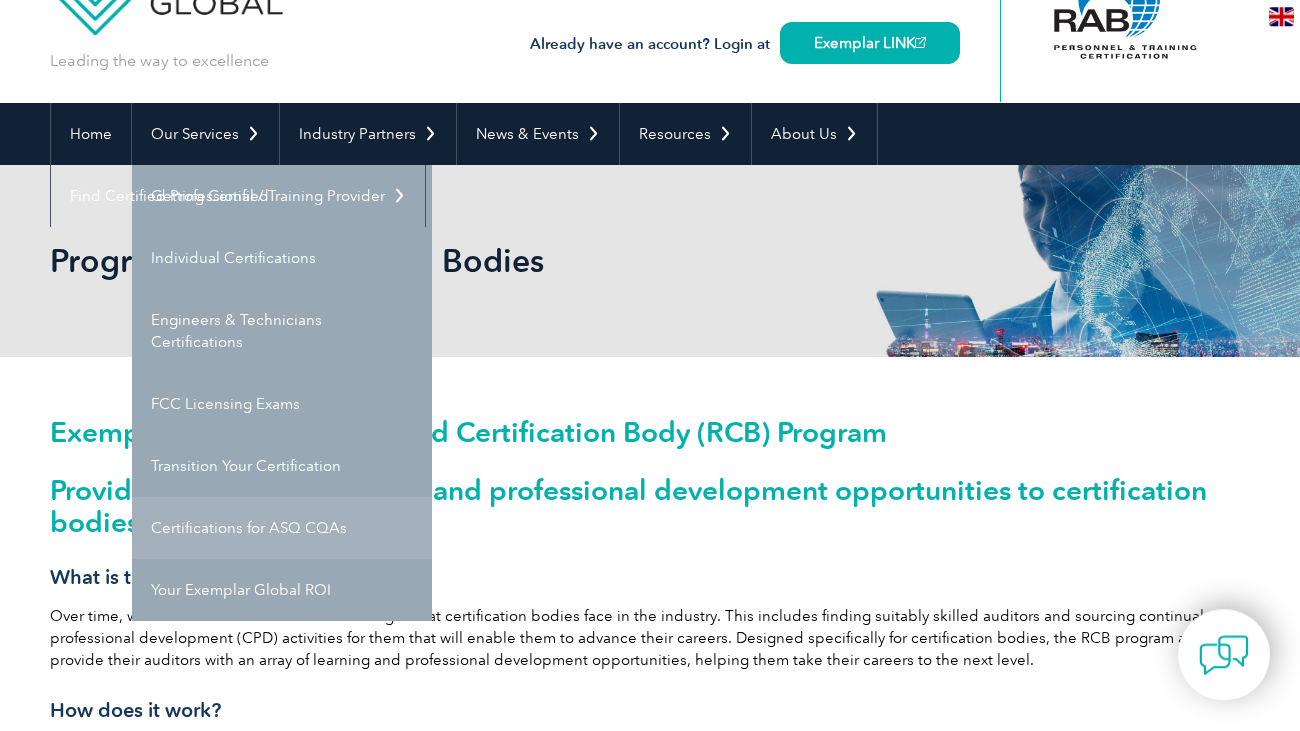 click on "Certifications for ASQ CQAs" at bounding box center [282, 529] 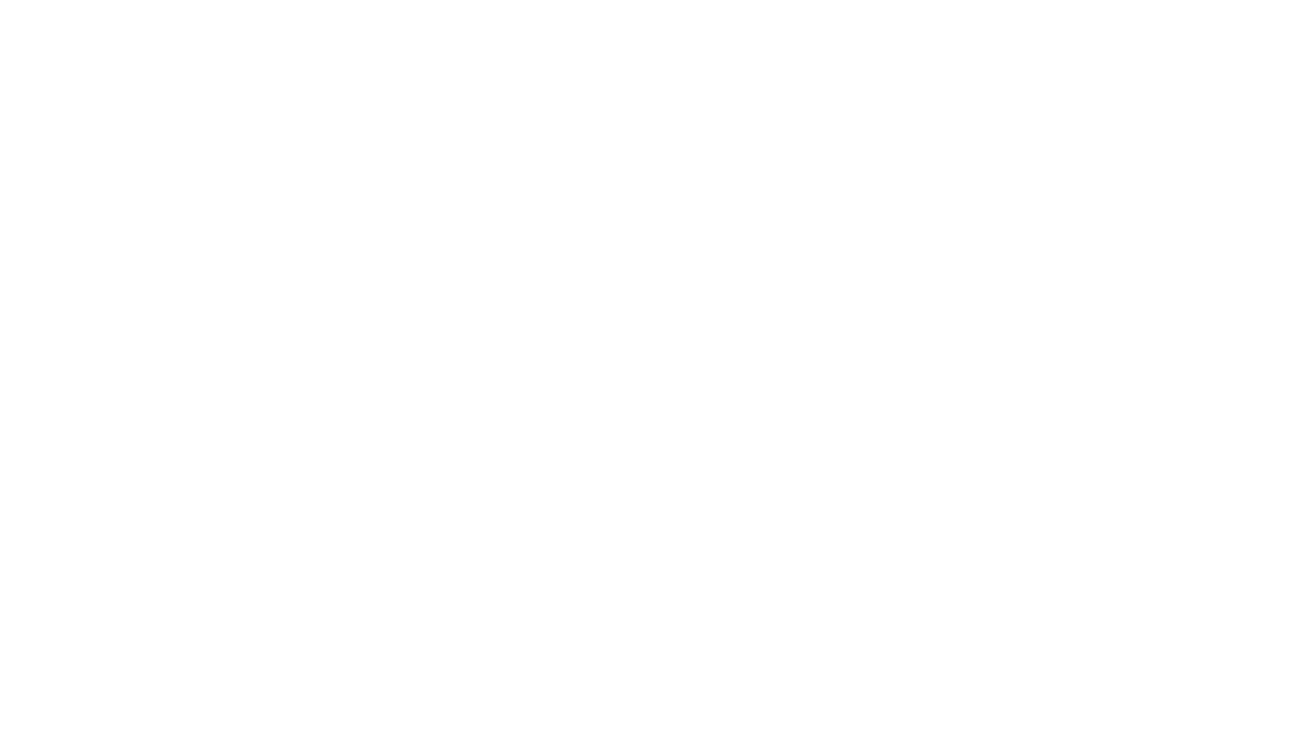 scroll, scrollTop: 0, scrollLeft: 0, axis: both 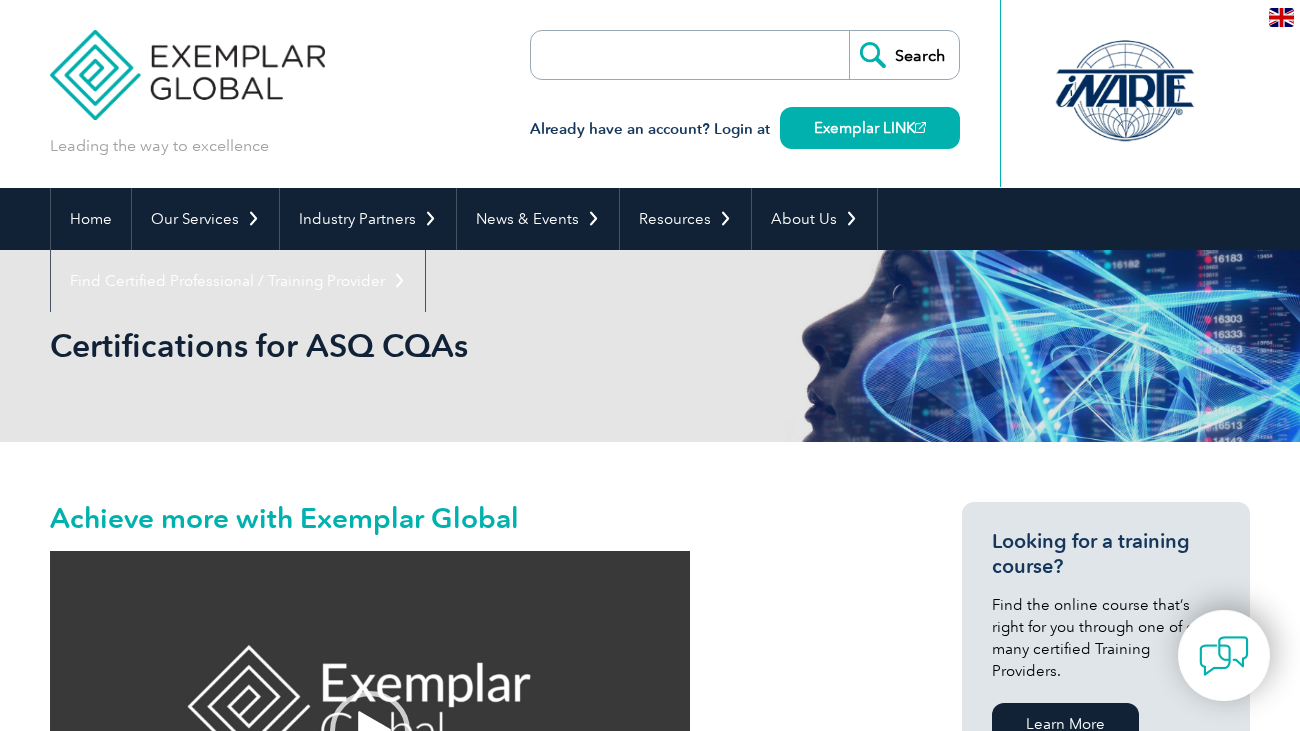 click on "Achieve more with Exemplar Global" at bounding box center [470, 518] 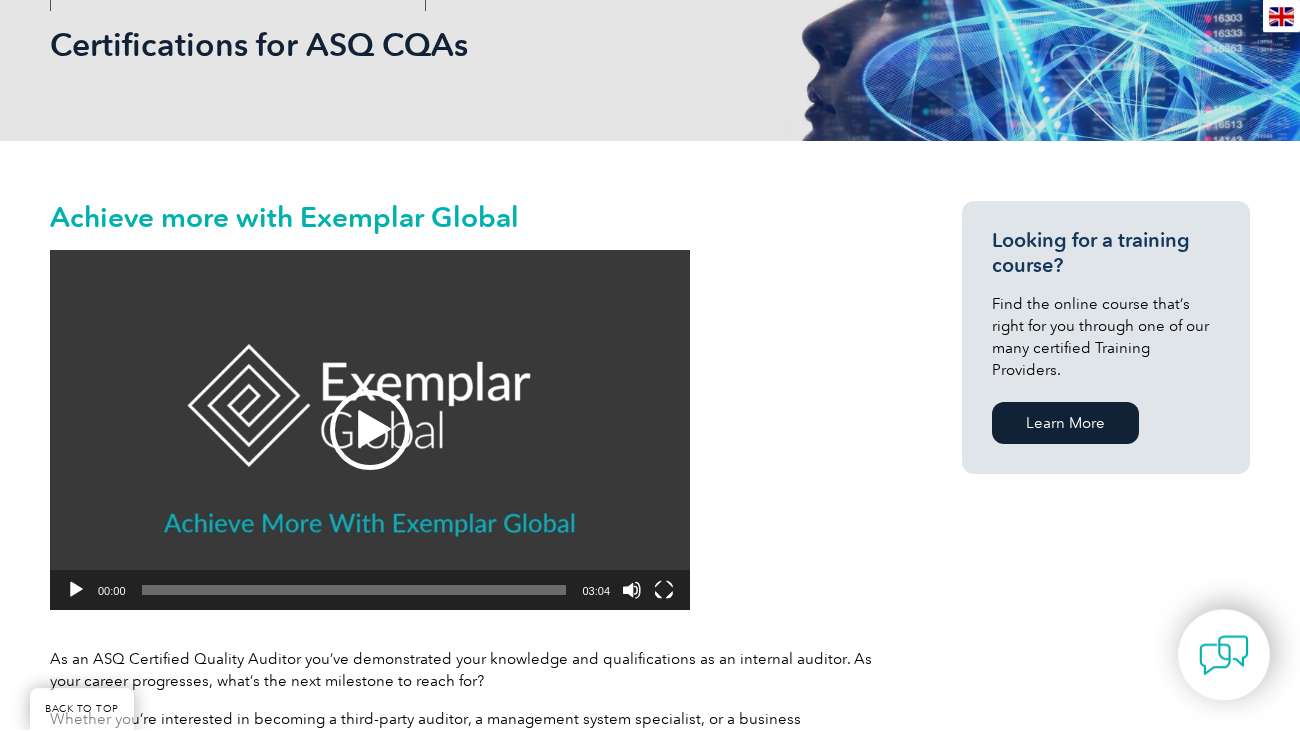 scroll, scrollTop: 342, scrollLeft: 0, axis: vertical 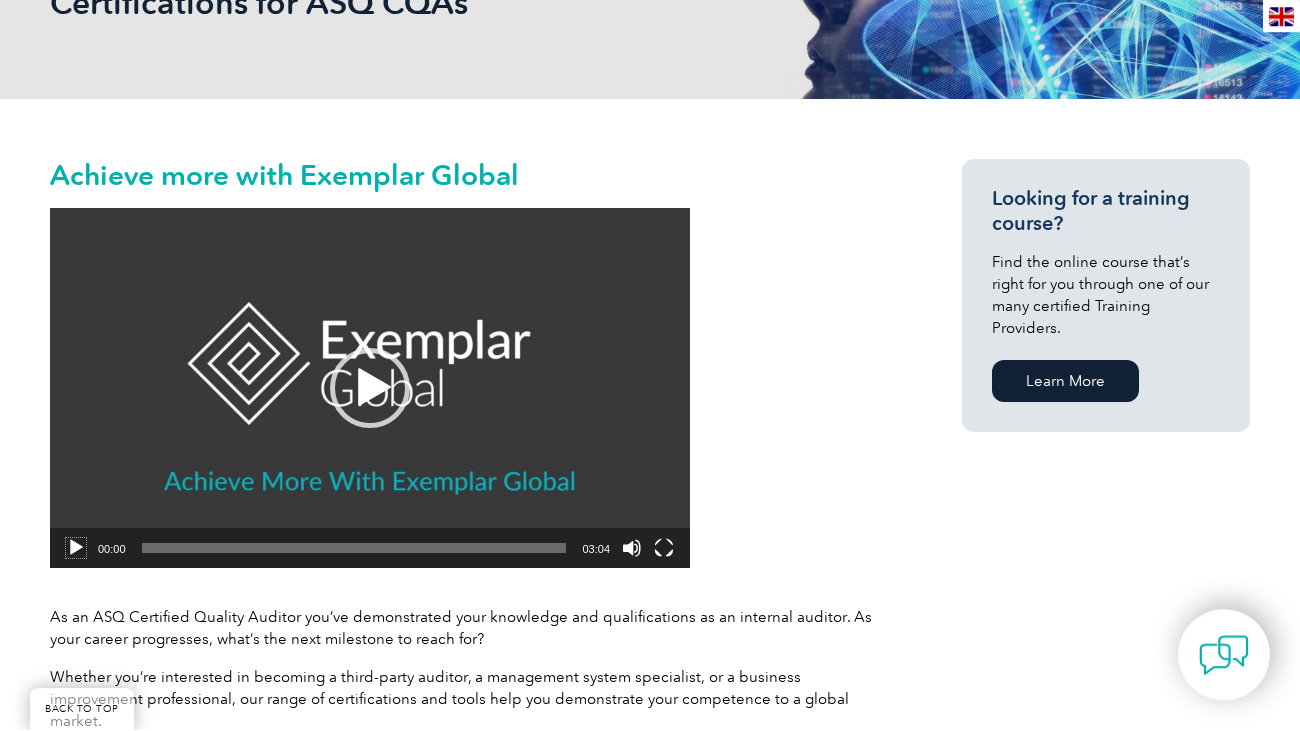 click at bounding box center [76, 549] 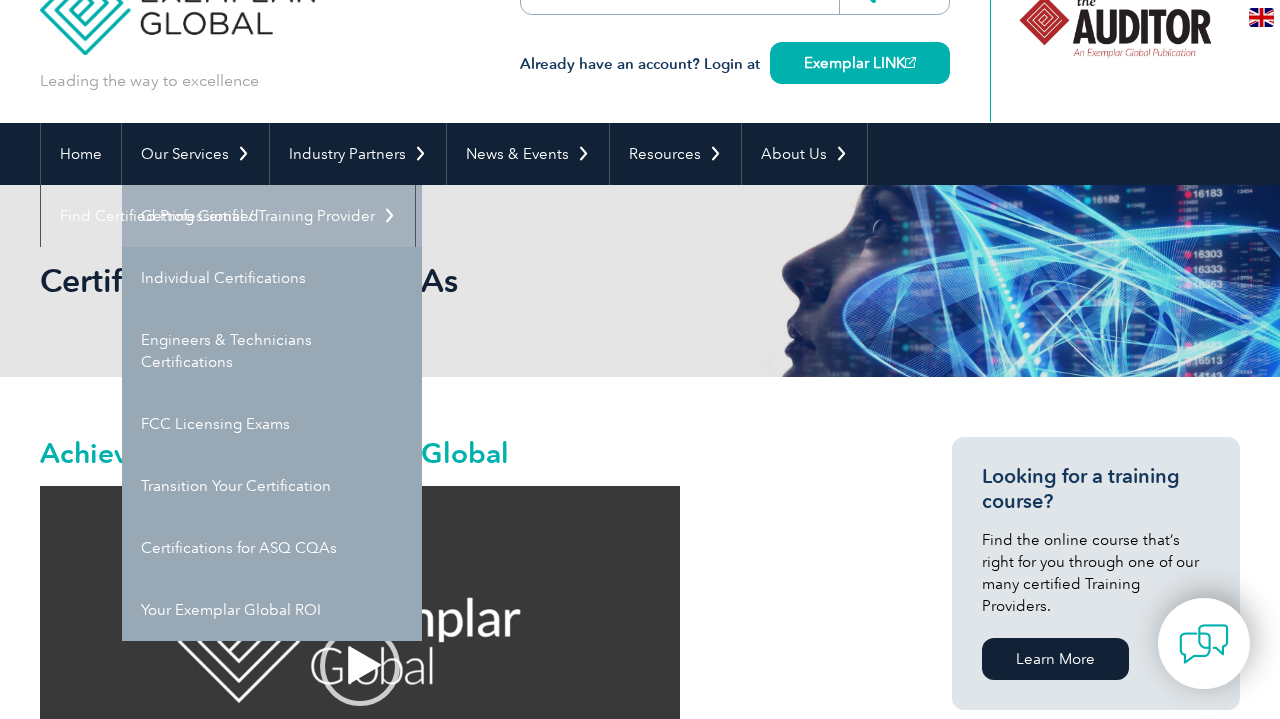 scroll, scrollTop: 67, scrollLeft: 0, axis: vertical 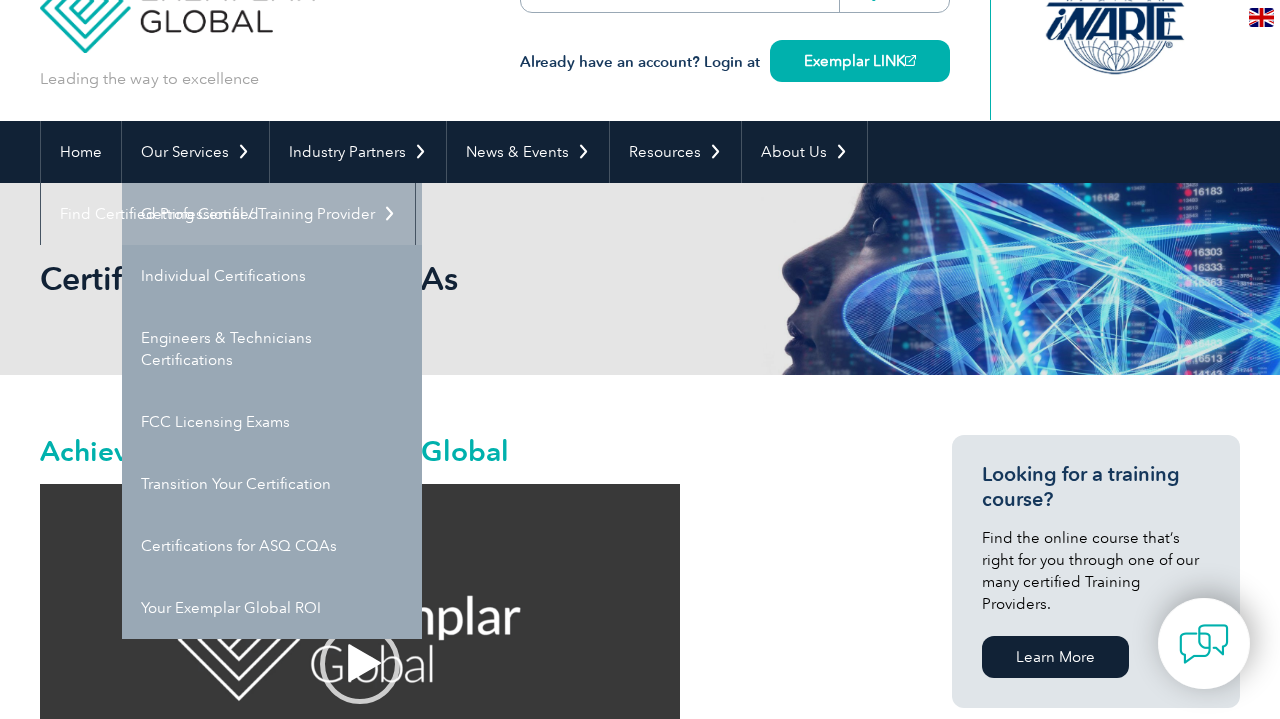 click on "Getting Certified" at bounding box center [272, 214] 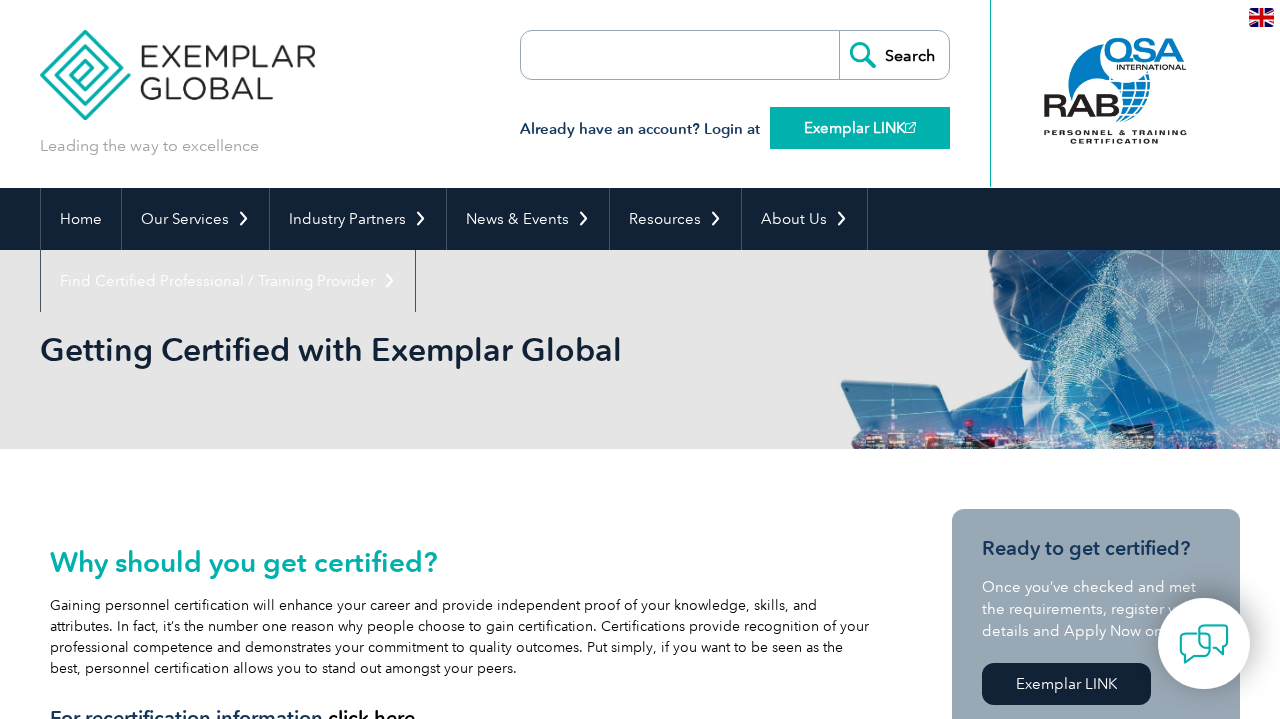 scroll, scrollTop: 0, scrollLeft: 0, axis: both 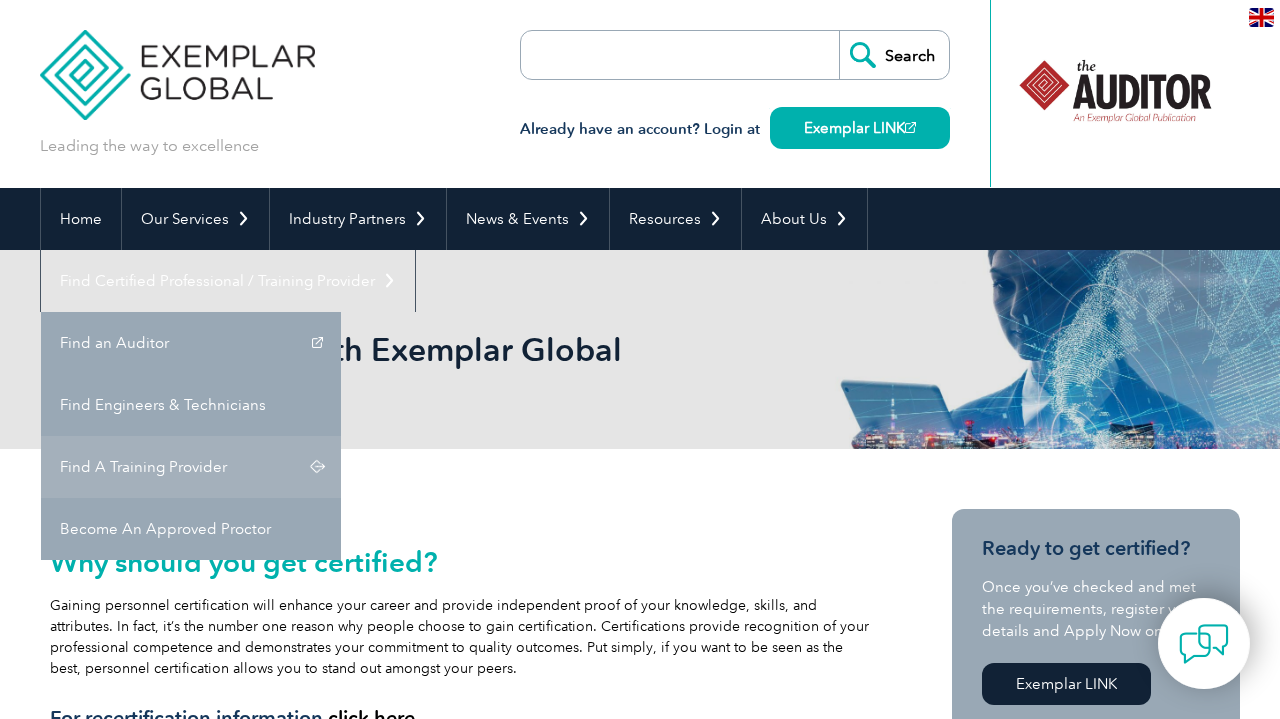 click on "Find A Training Provider" at bounding box center [191, 467] 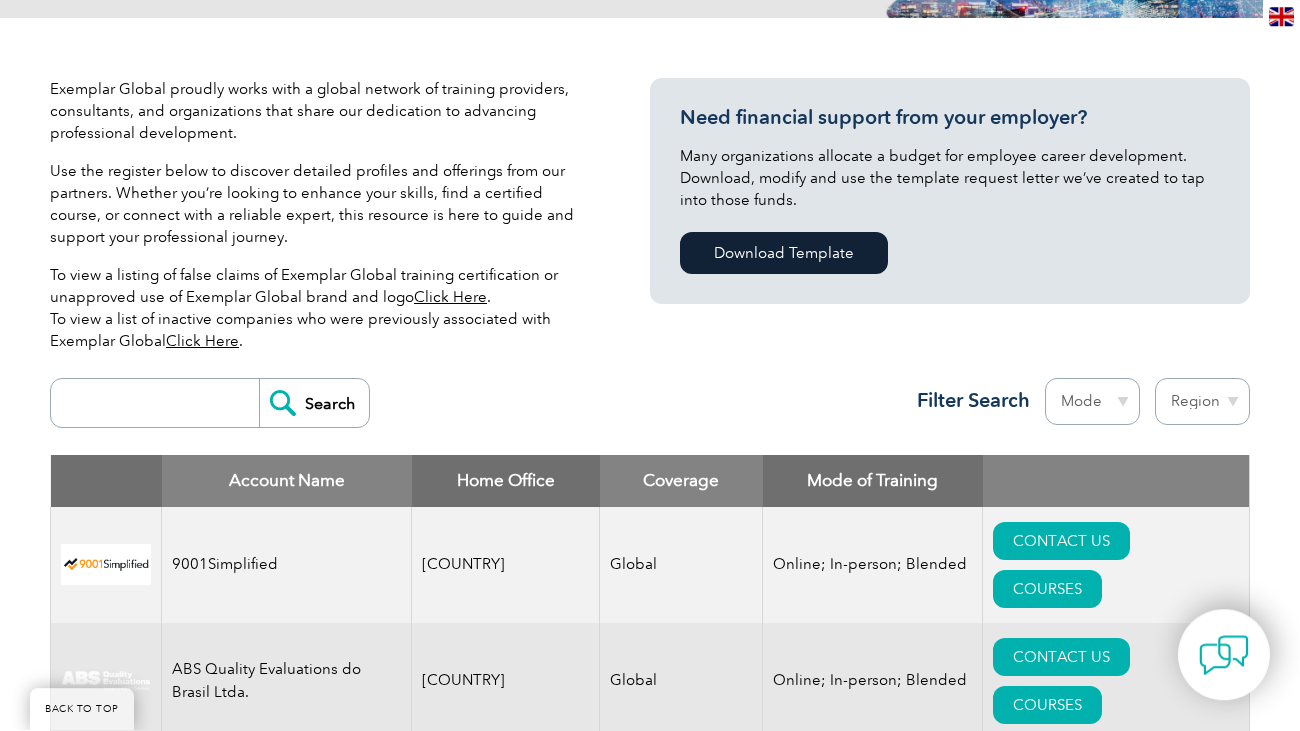 scroll, scrollTop: 424, scrollLeft: 0, axis: vertical 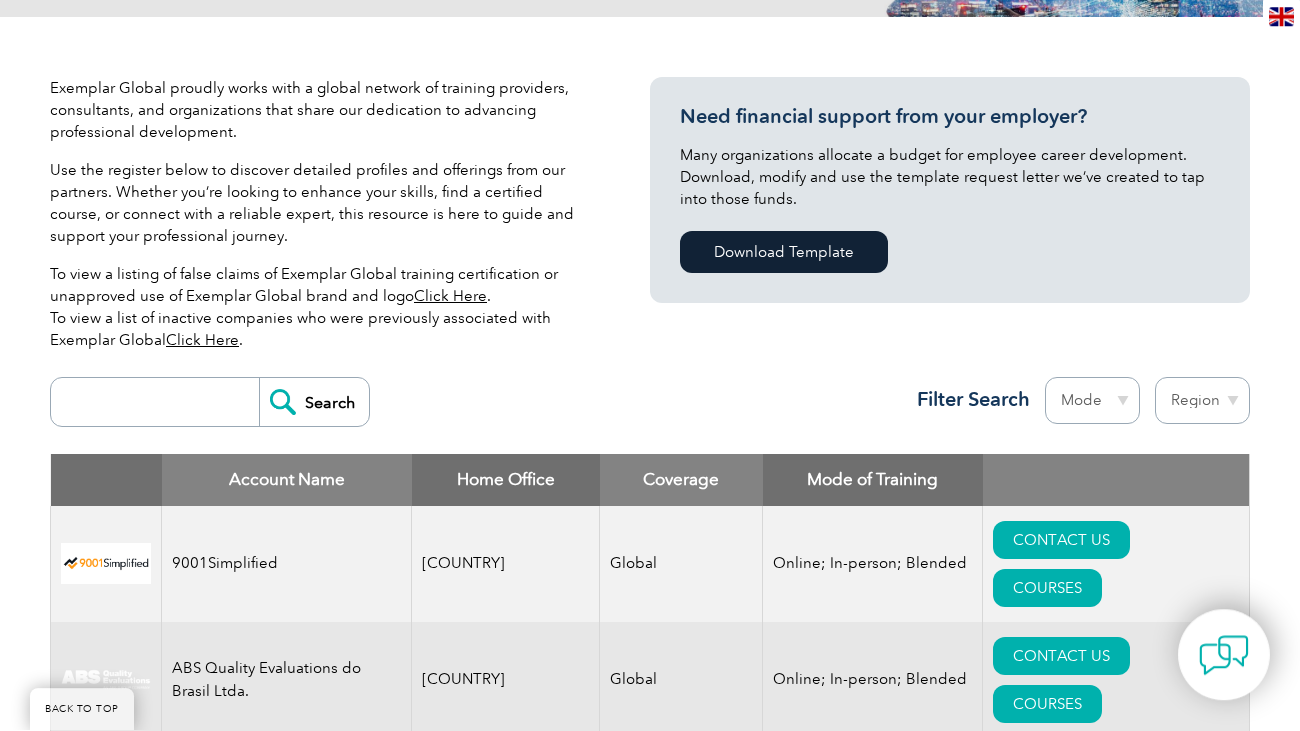 click at bounding box center [160, 403] 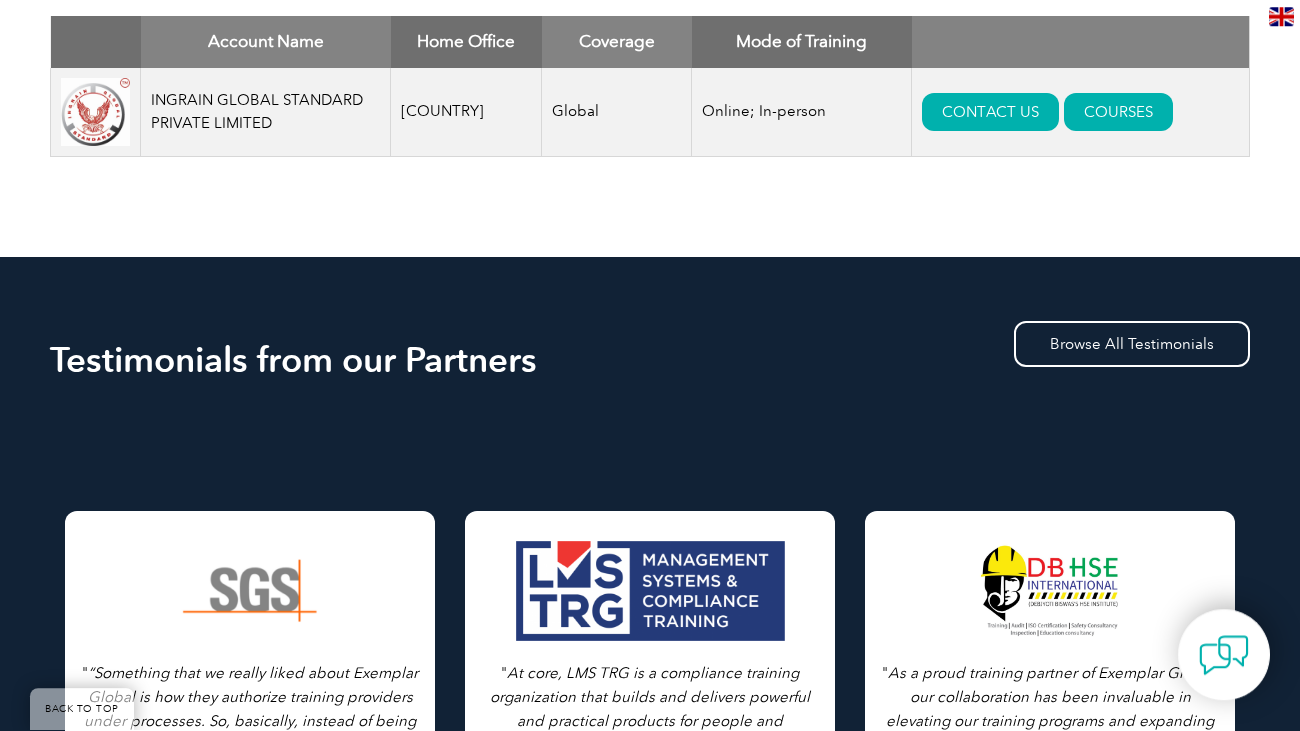 scroll, scrollTop: 813, scrollLeft: 0, axis: vertical 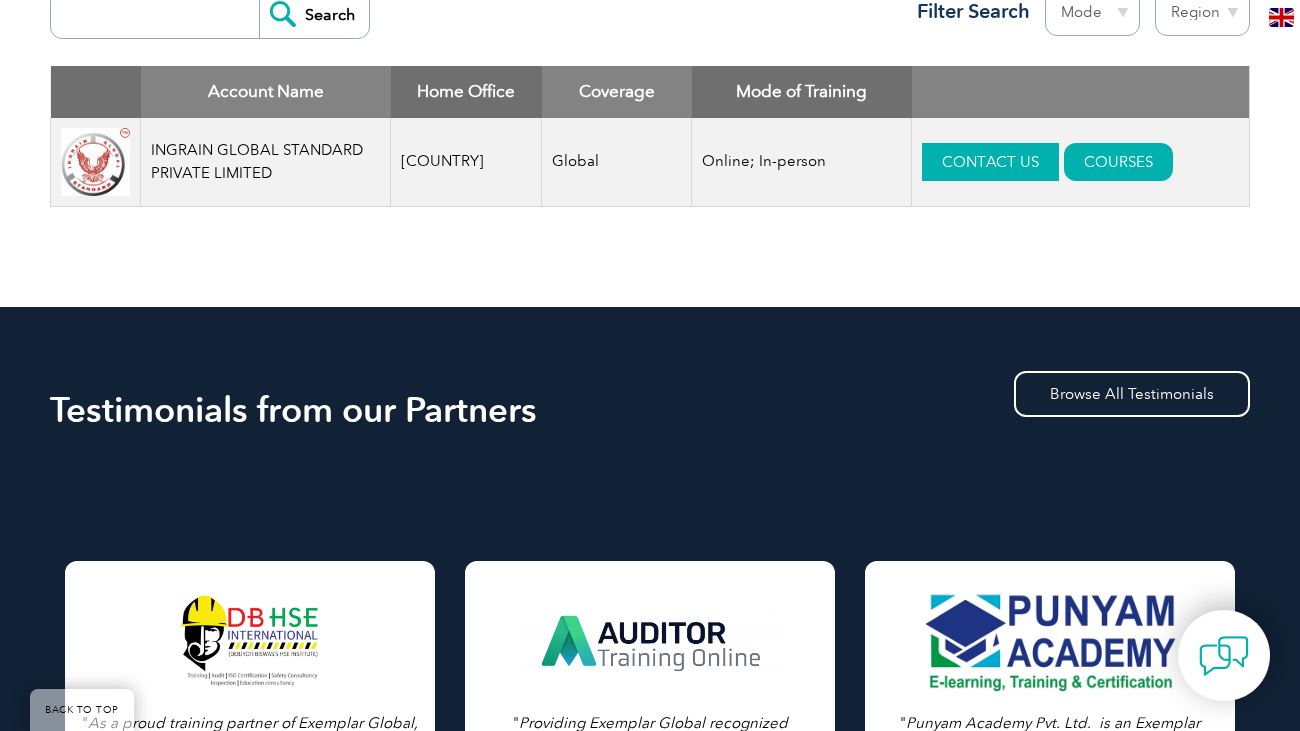 click on "CONTACT US" at bounding box center [990, 162] 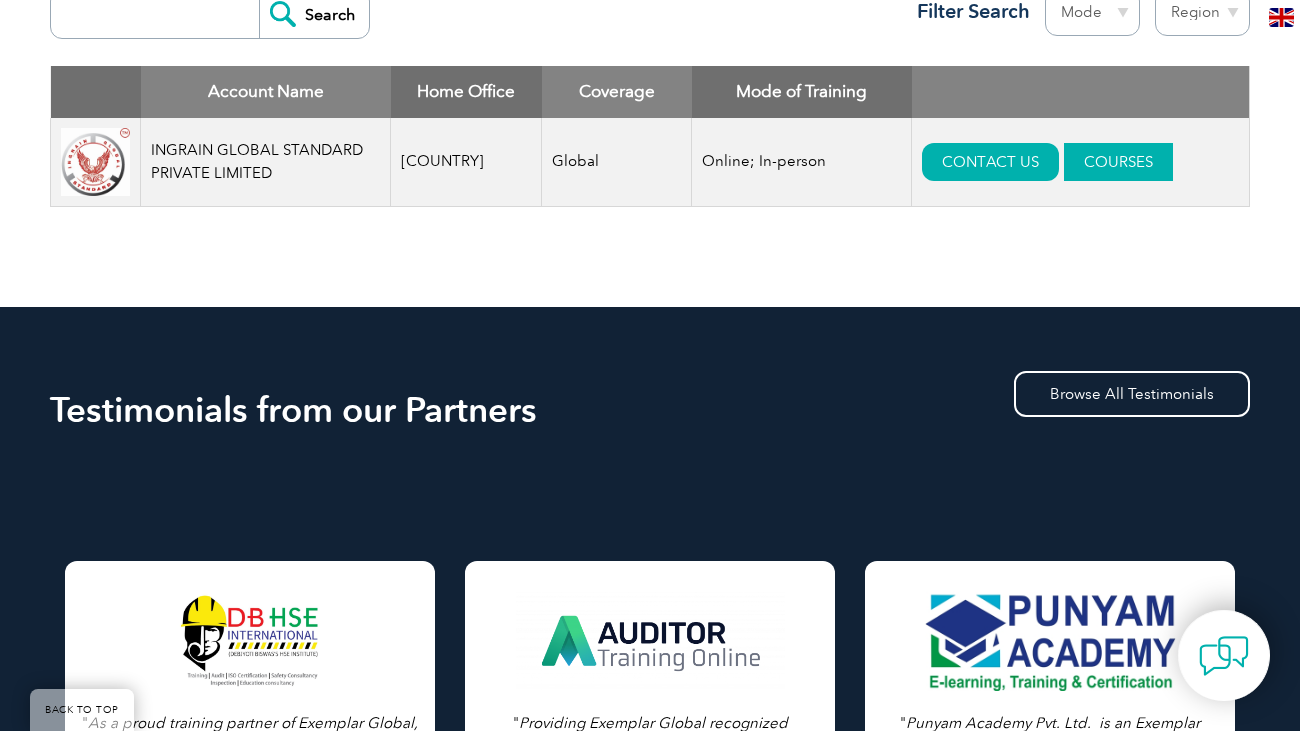 click on "COURSES" at bounding box center [1118, 162] 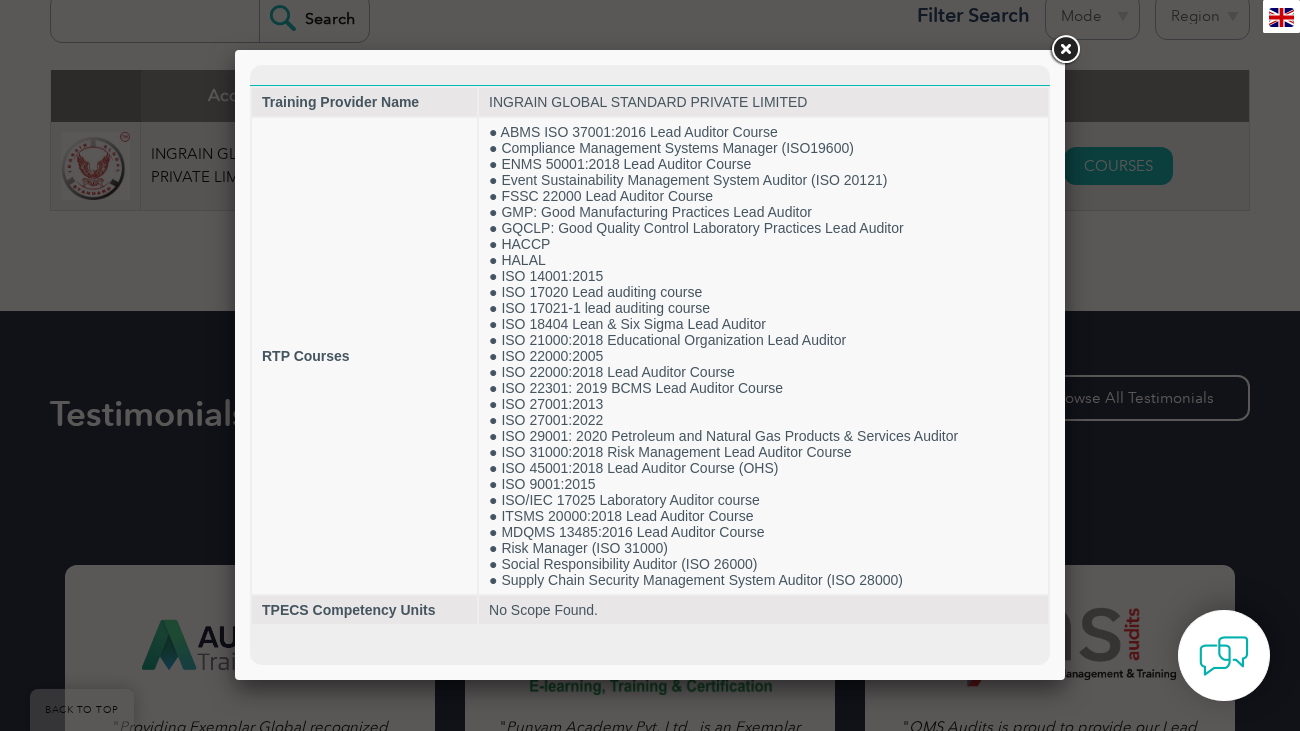 scroll, scrollTop: 0, scrollLeft: 0, axis: both 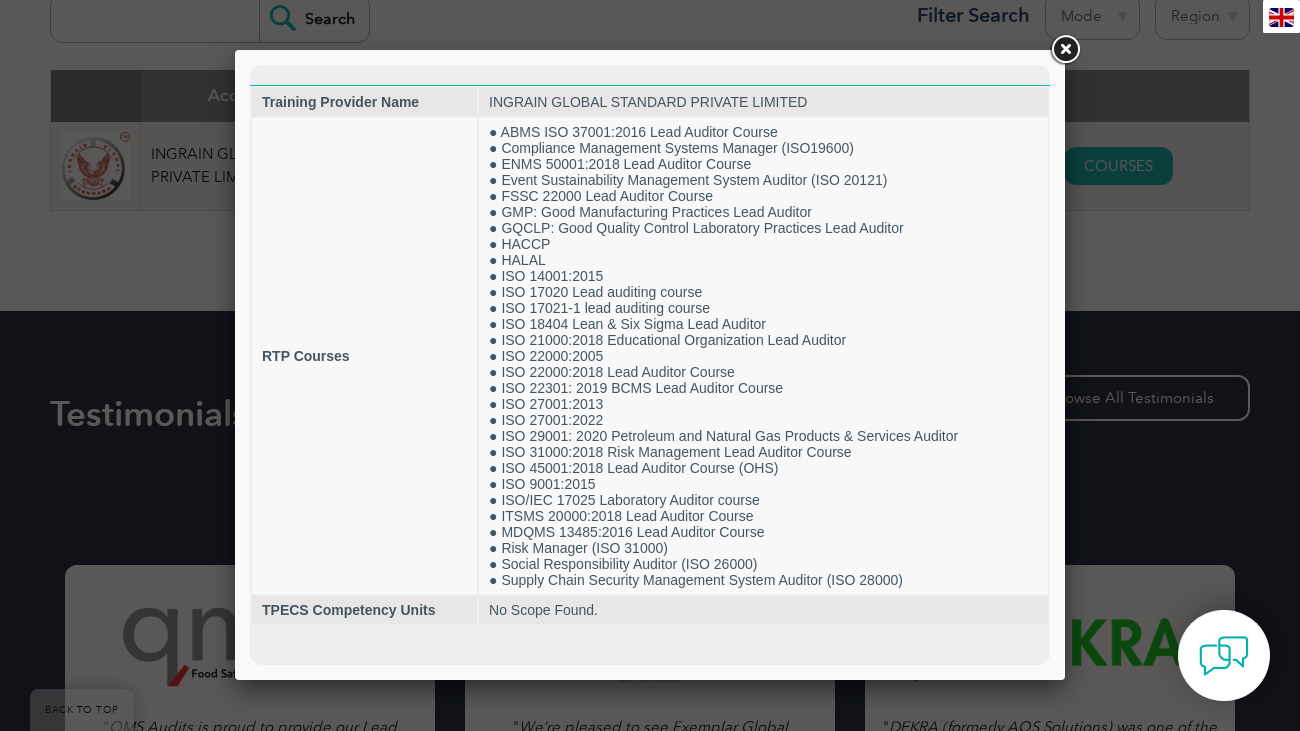 click at bounding box center (1065, 50) 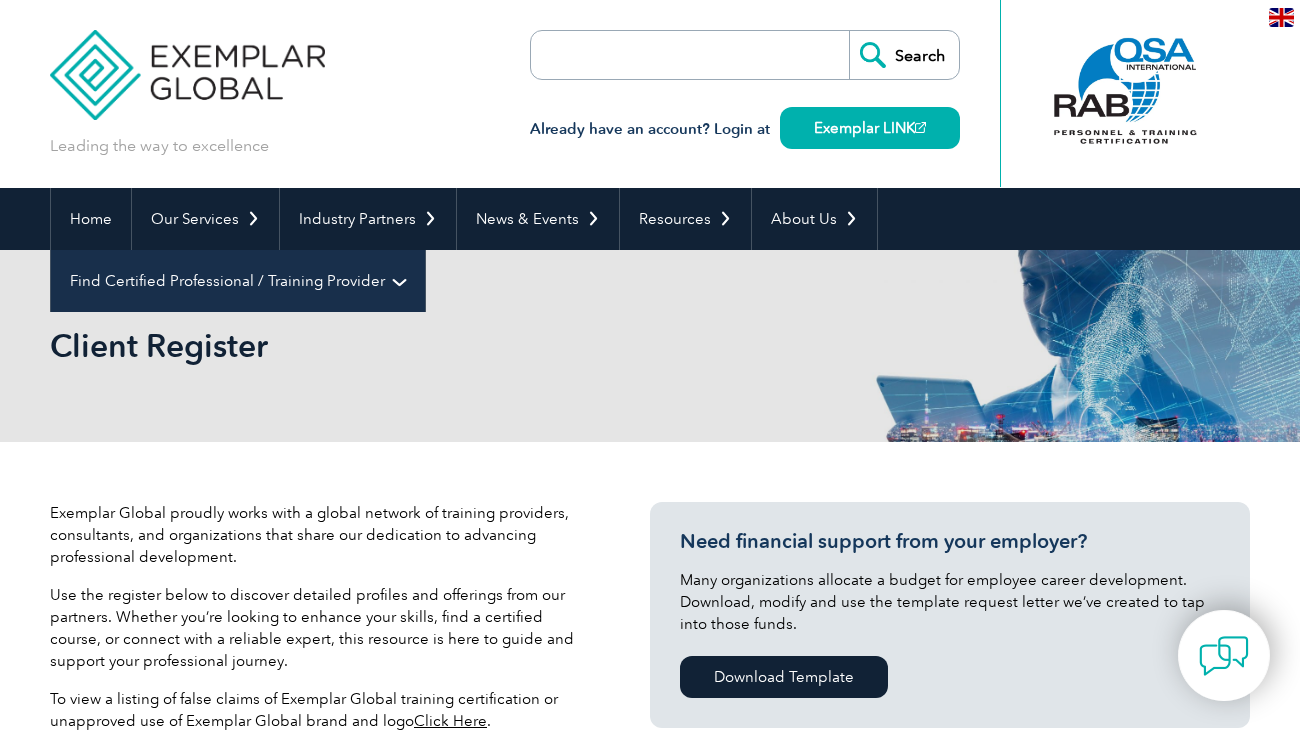scroll, scrollTop: 0, scrollLeft: 0, axis: both 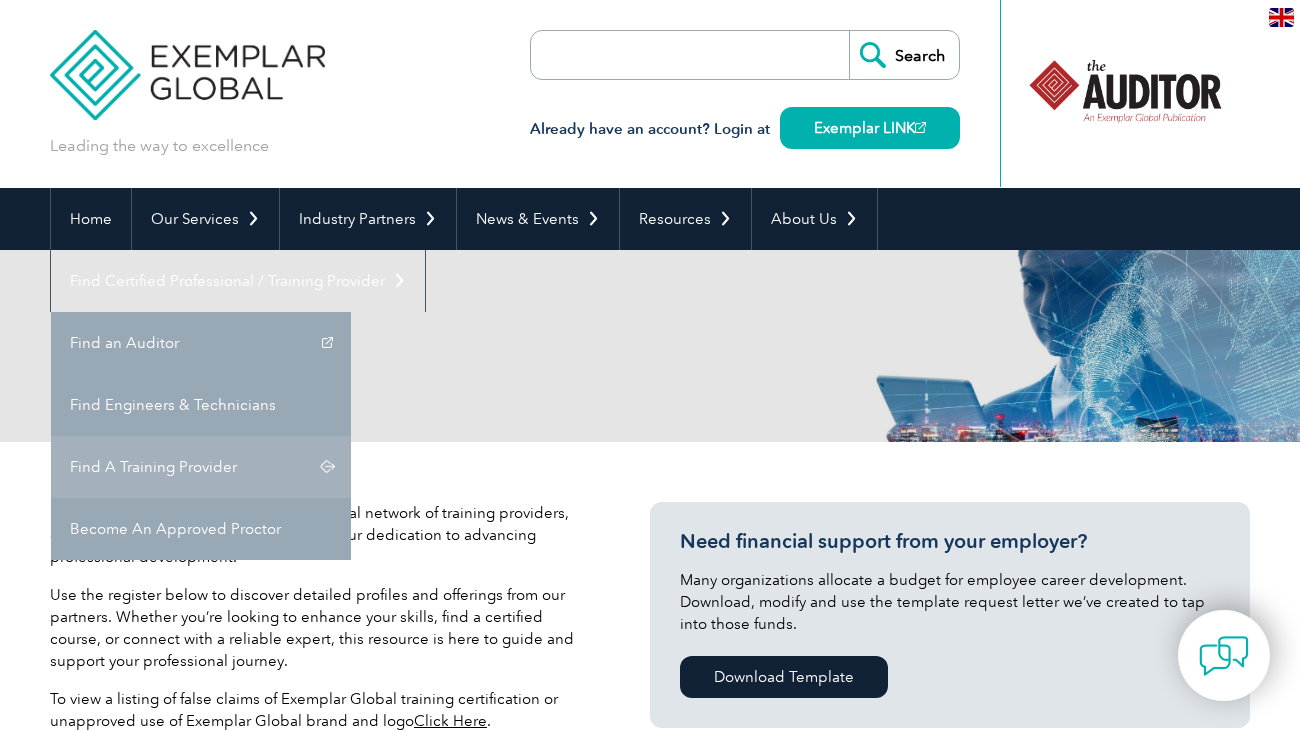 click on "Find A Training Provider" at bounding box center (201, 467) 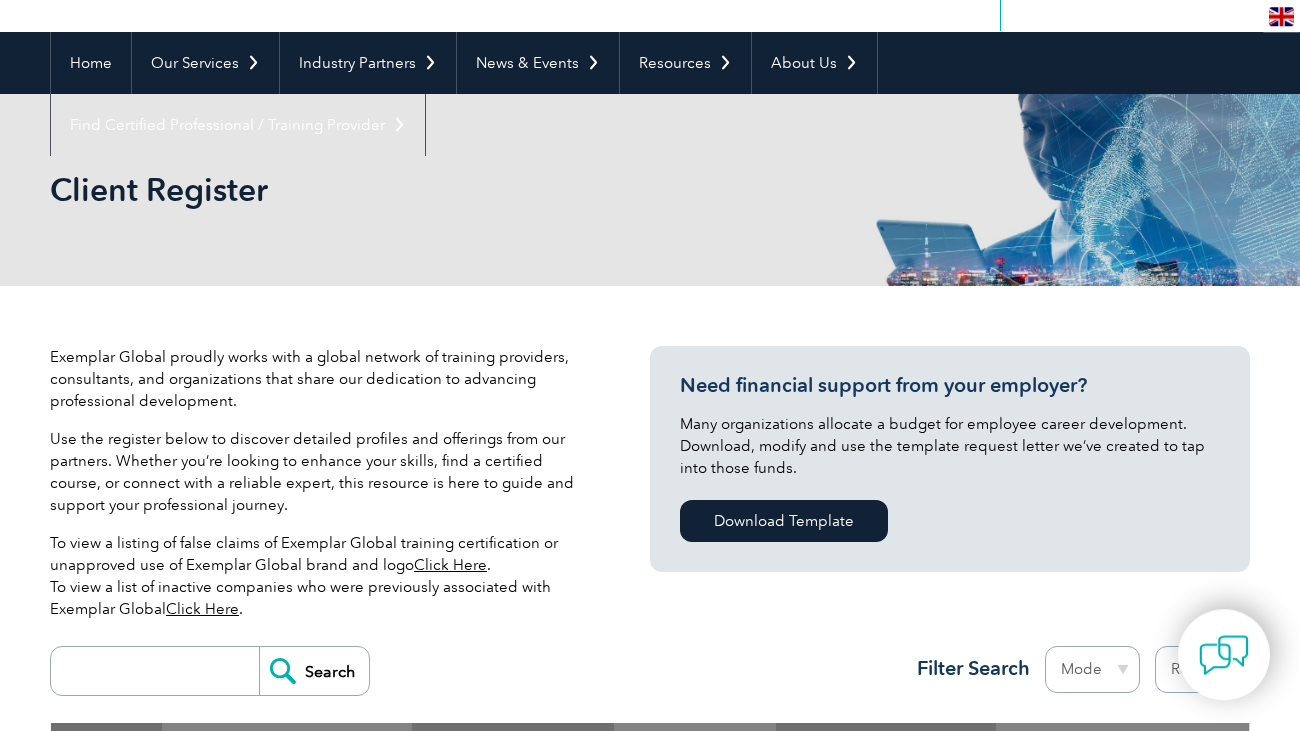 scroll, scrollTop: 167, scrollLeft: 0, axis: vertical 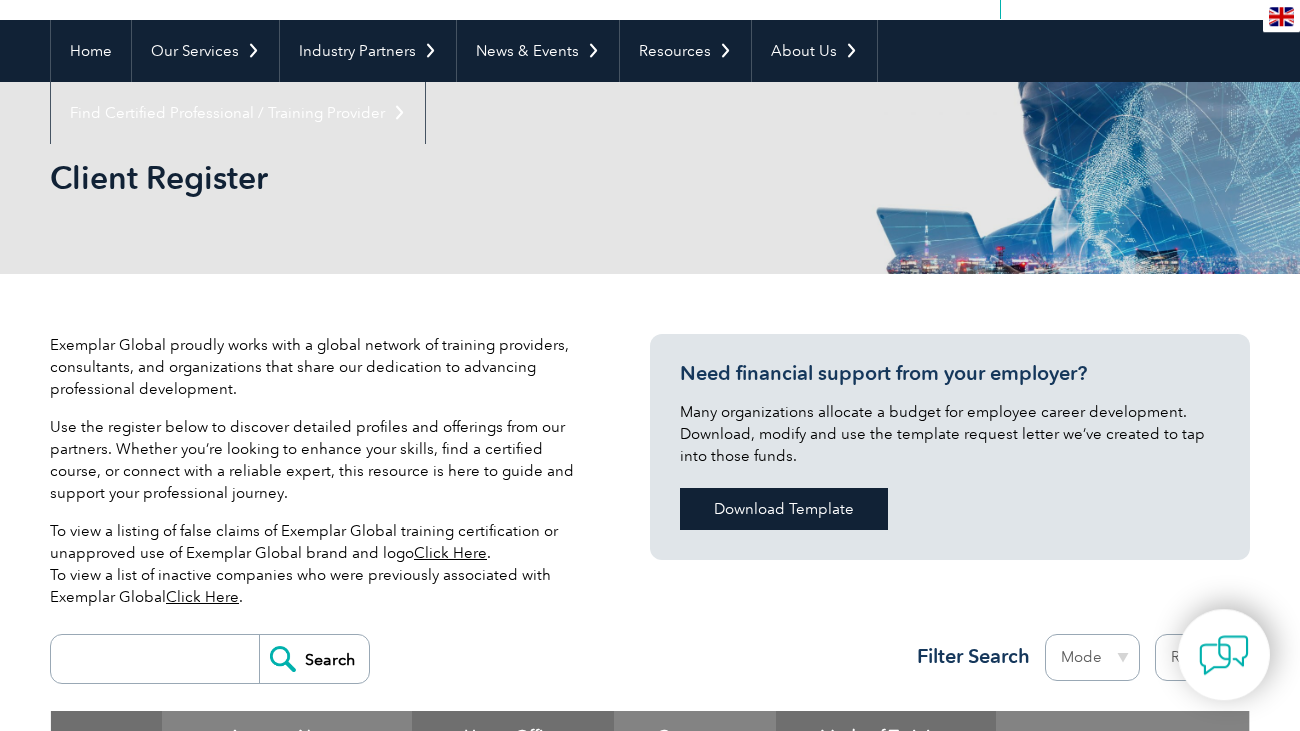 click on "Download Template" at bounding box center (784, 510) 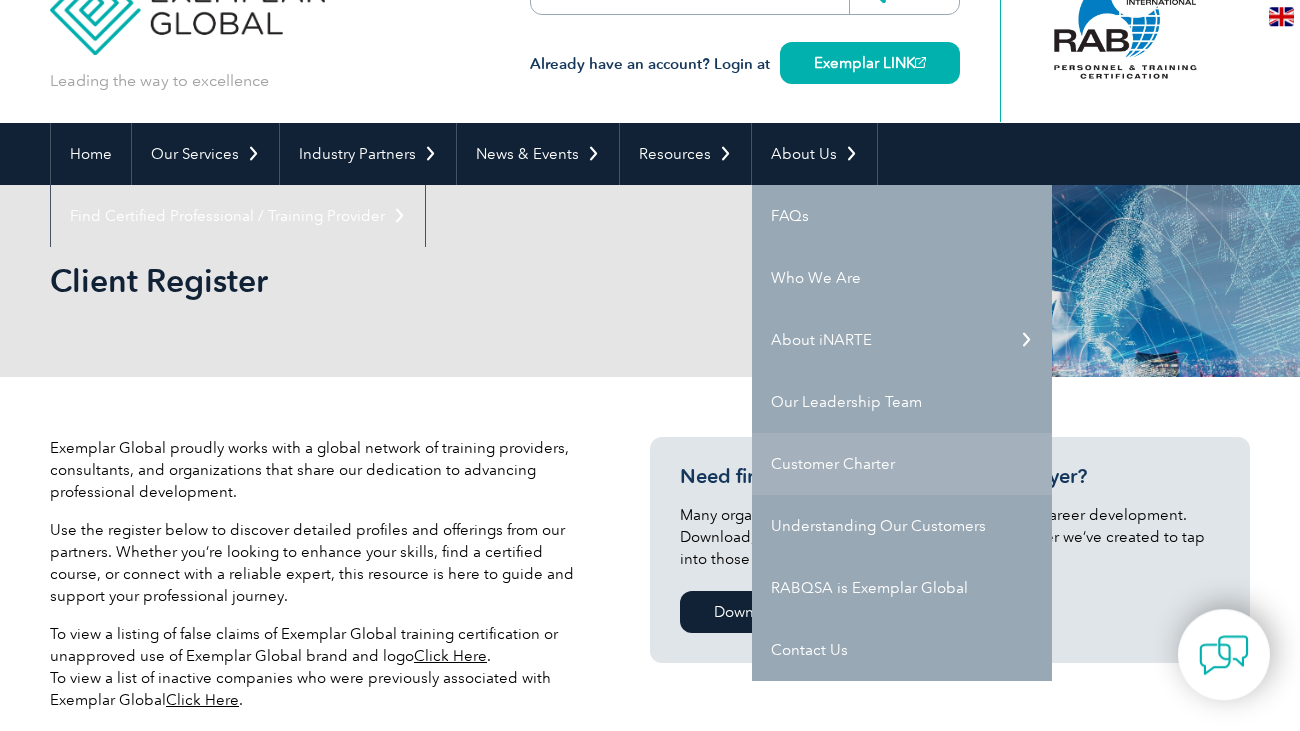 scroll, scrollTop: 85, scrollLeft: 0, axis: vertical 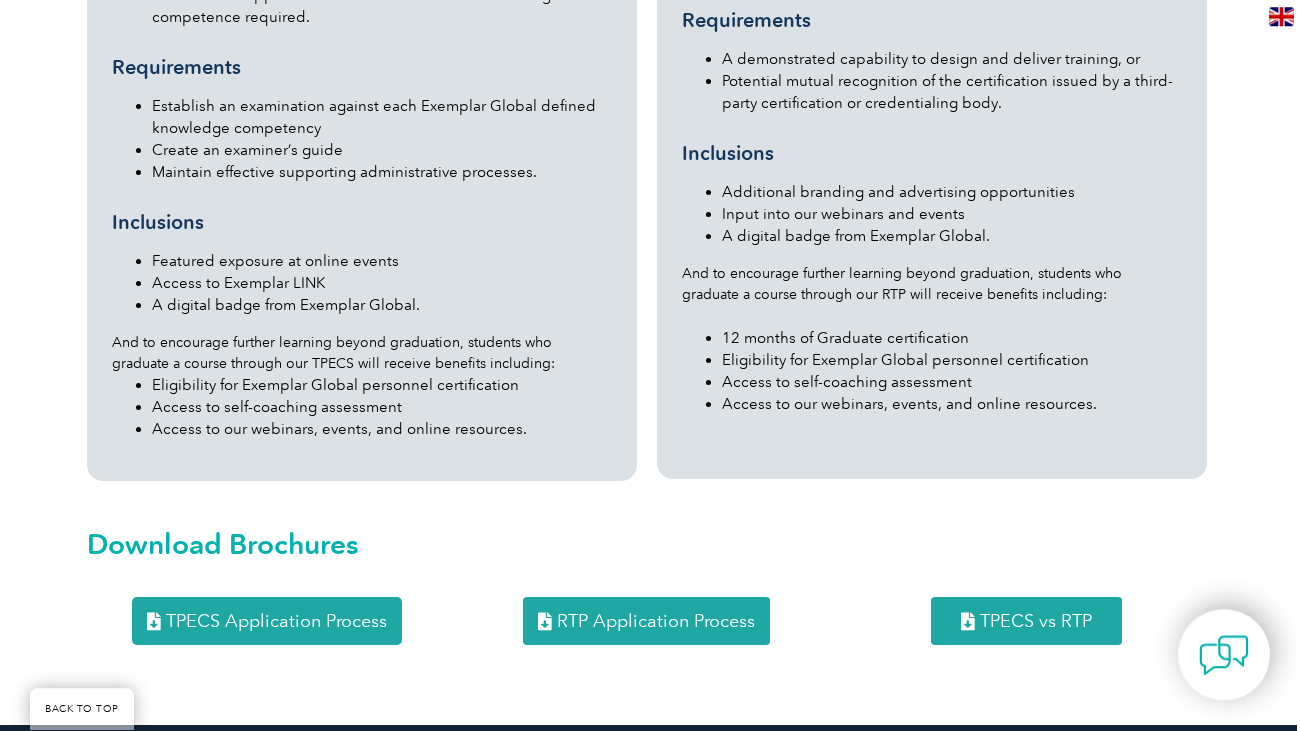 click on "RTP Application Process" at bounding box center (656, 622) 